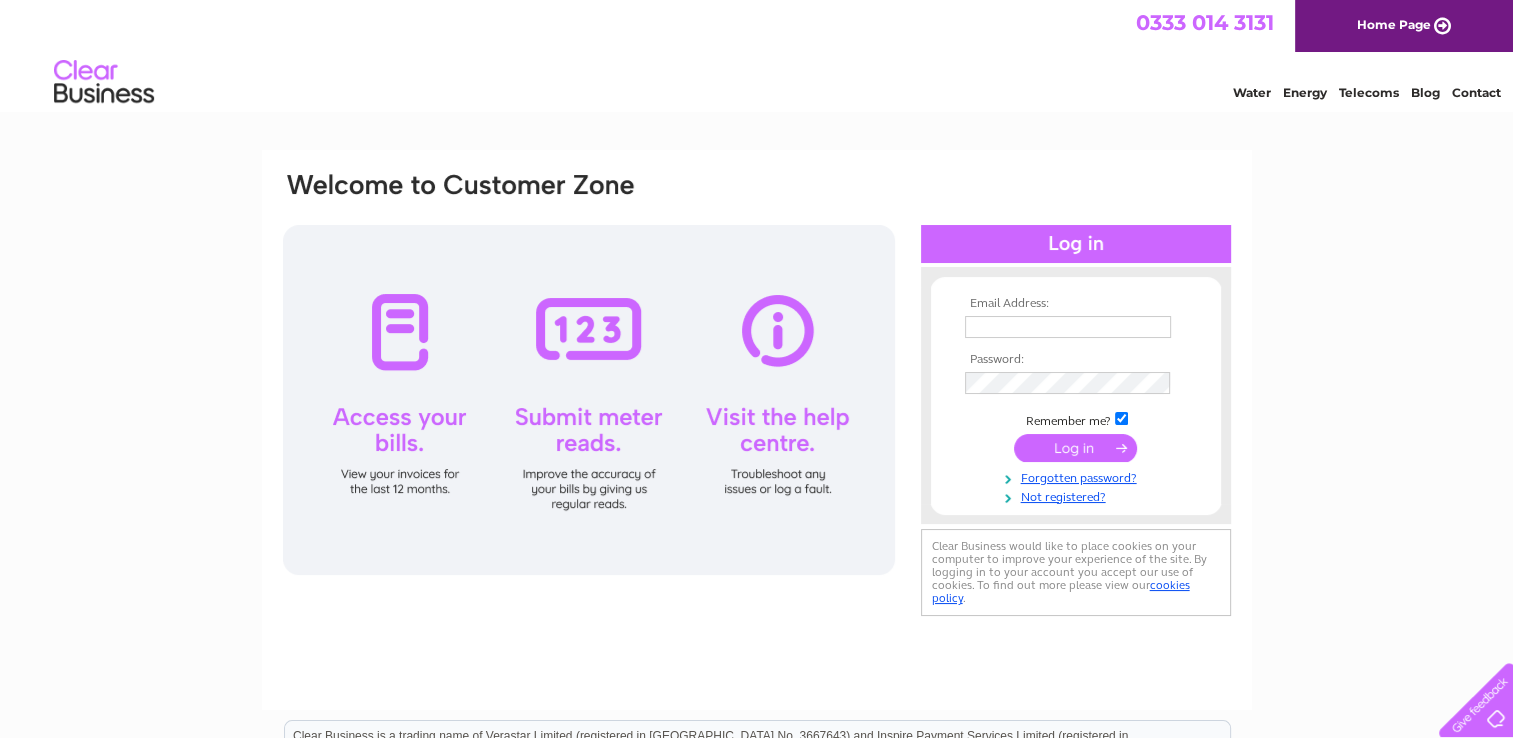 scroll, scrollTop: 0, scrollLeft: 0, axis: both 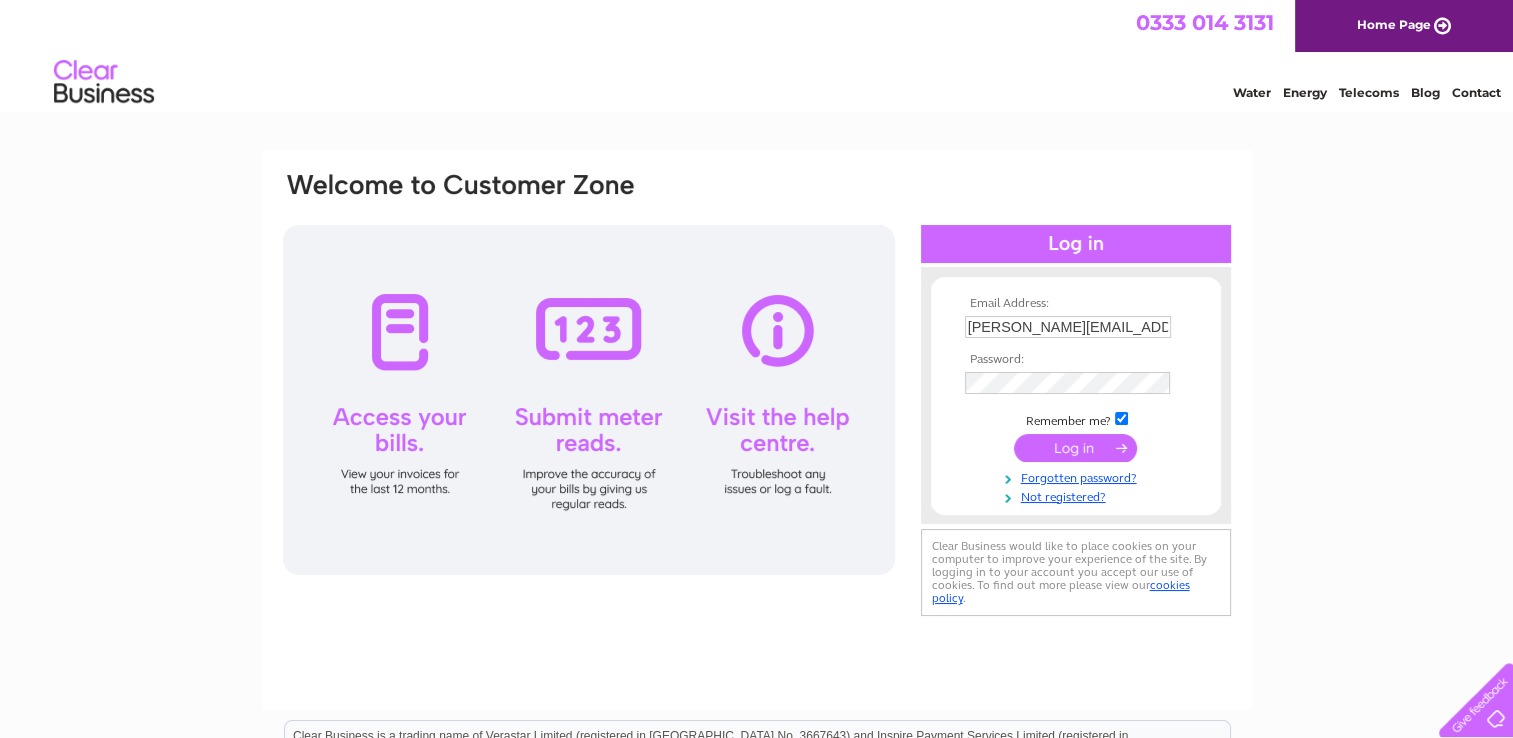 click at bounding box center (1075, 448) 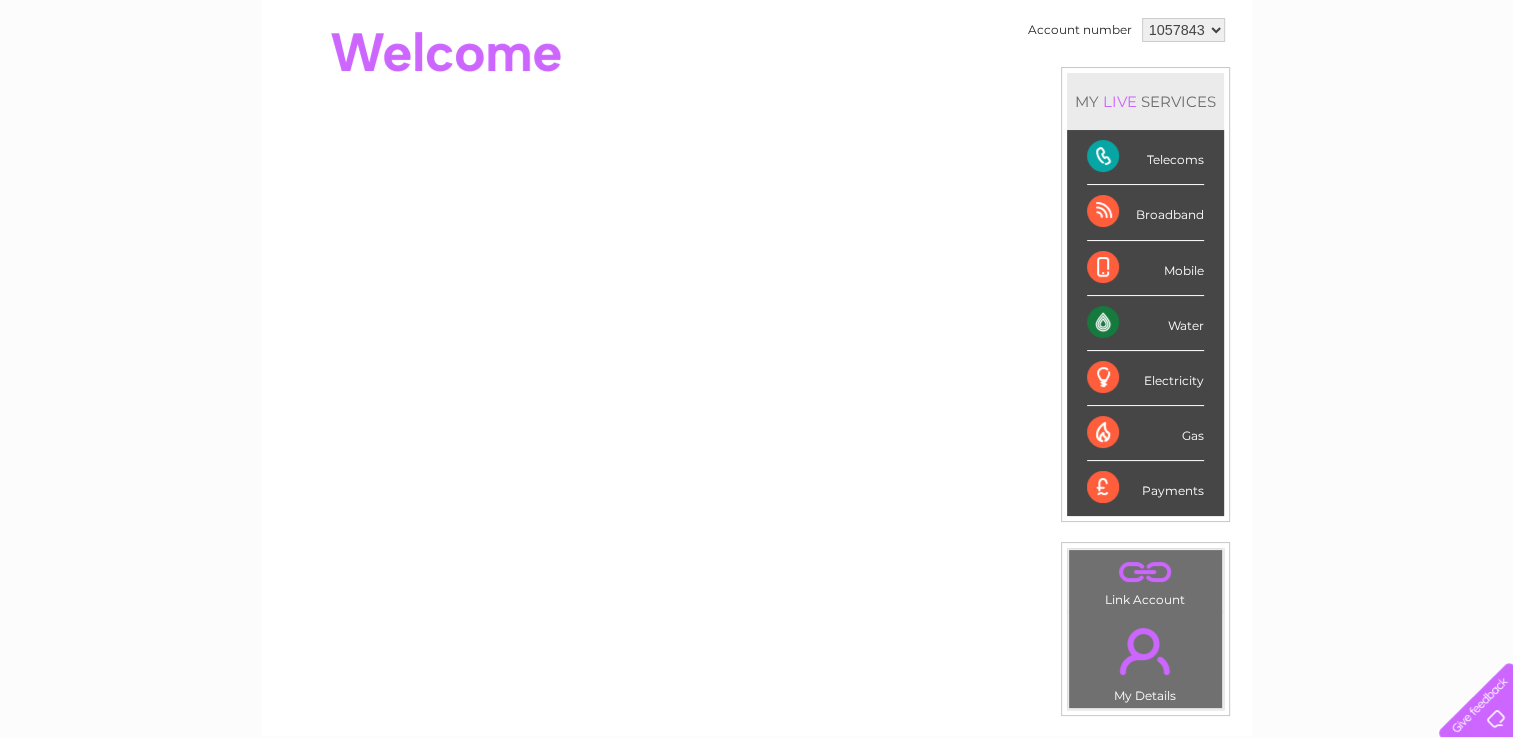 scroll, scrollTop: 0, scrollLeft: 0, axis: both 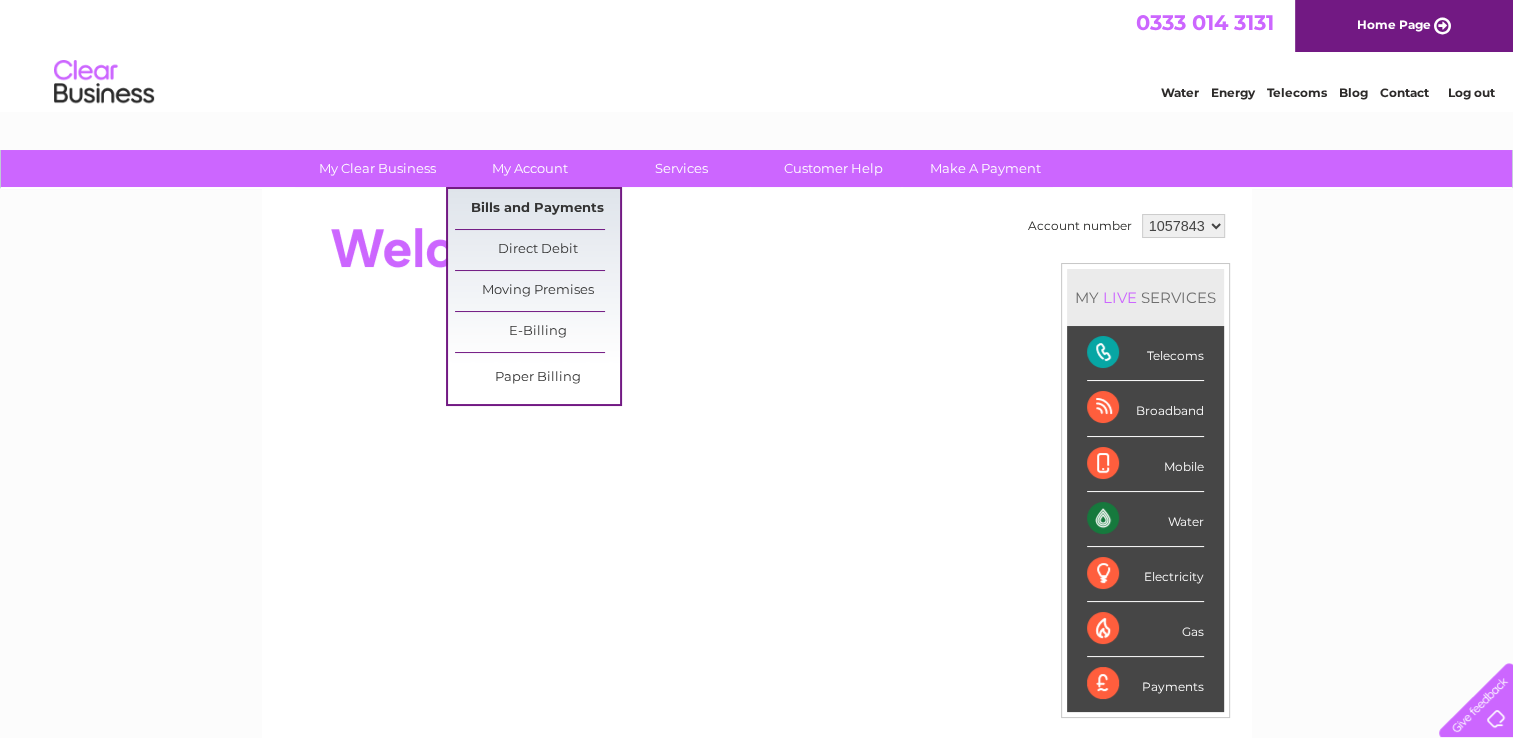 click on "Bills and Payments" at bounding box center [537, 209] 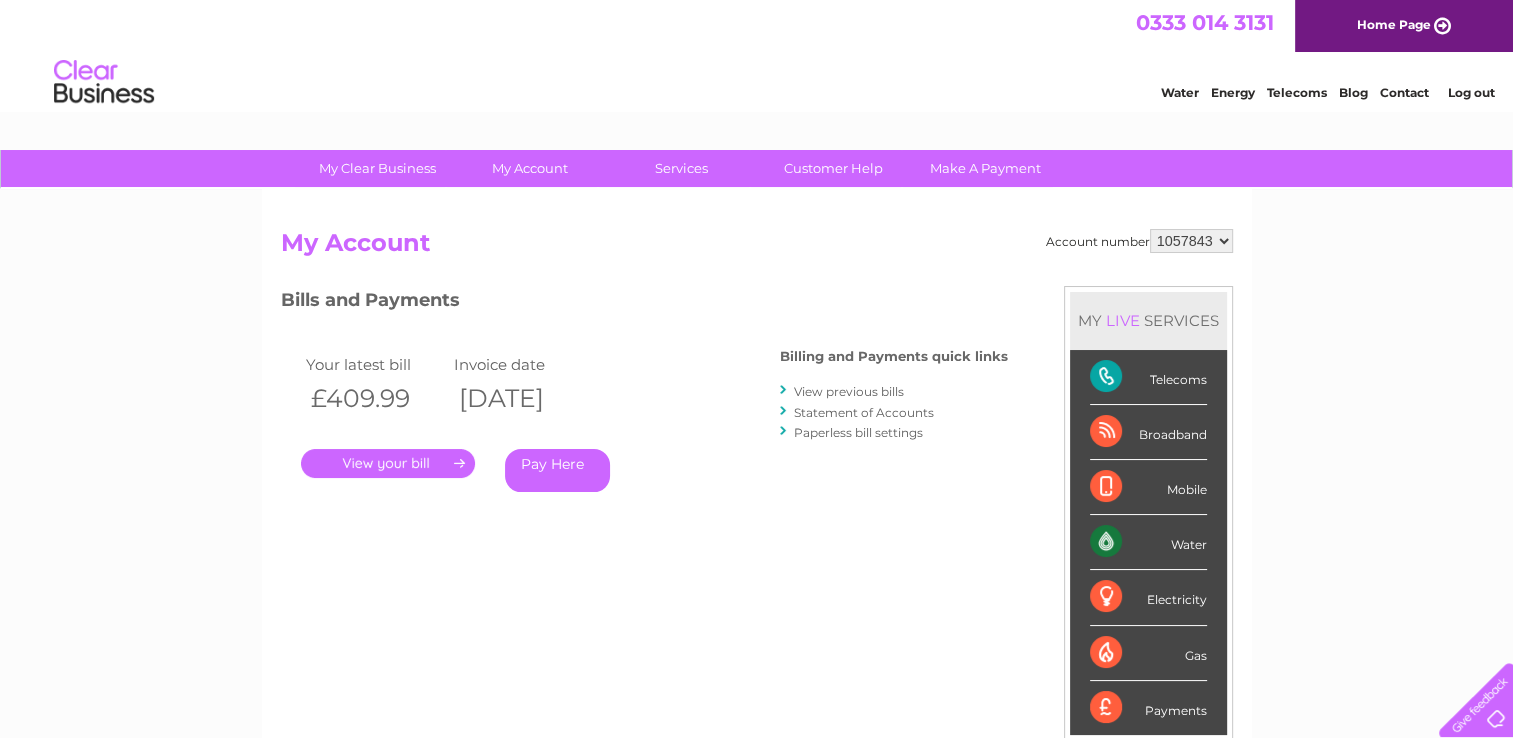 scroll, scrollTop: 3, scrollLeft: 0, axis: vertical 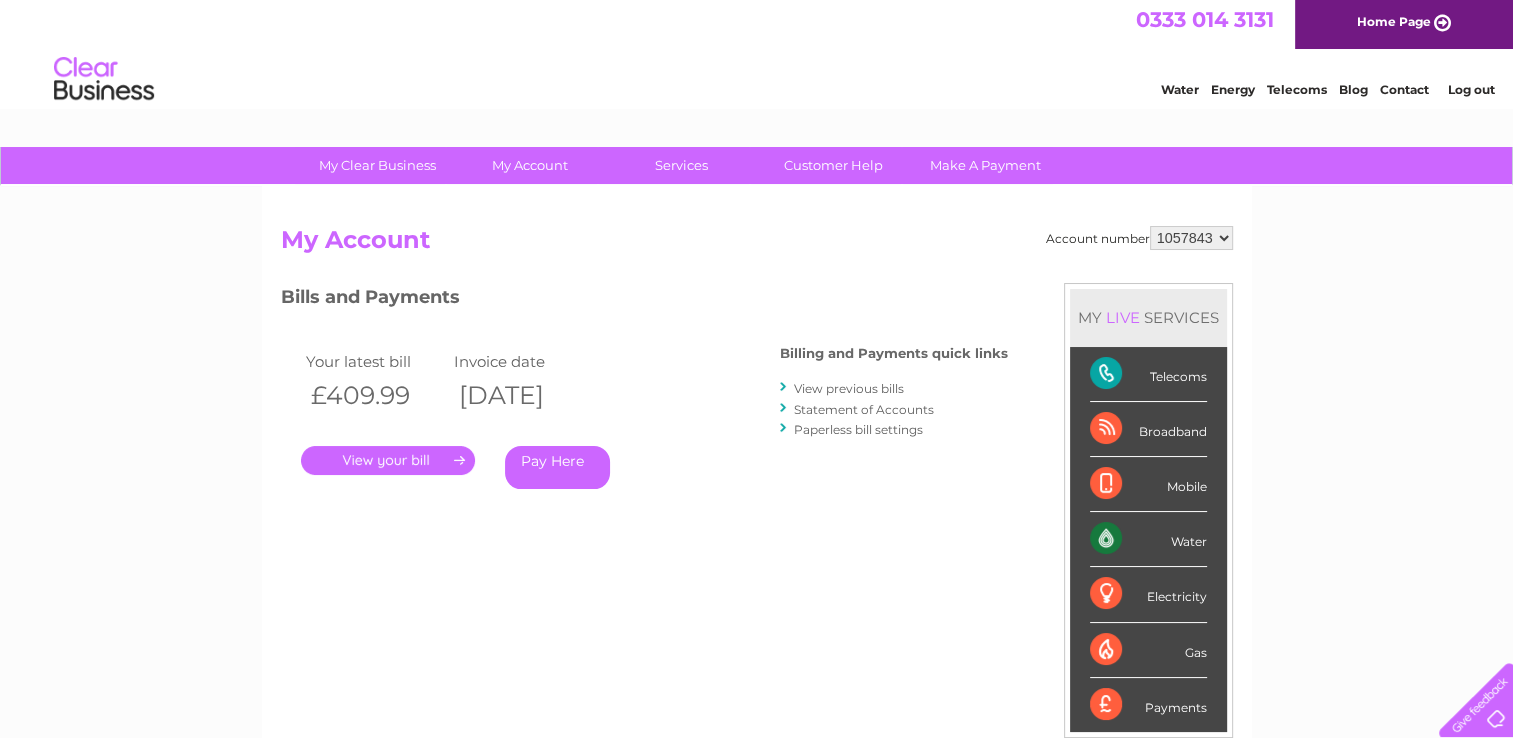 click on "View previous bills" at bounding box center (849, 388) 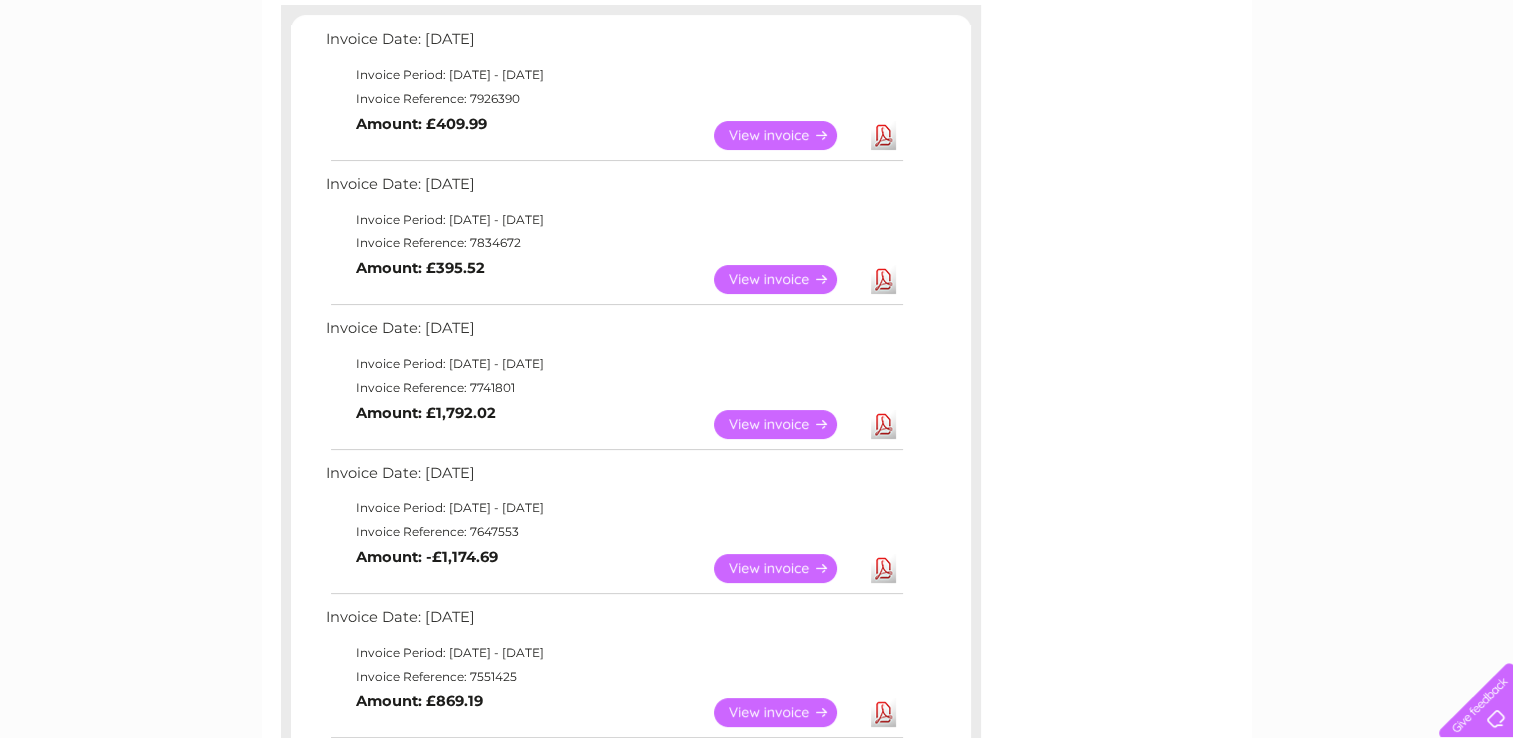 scroll, scrollTop: 356, scrollLeft: 0, axis: vertical 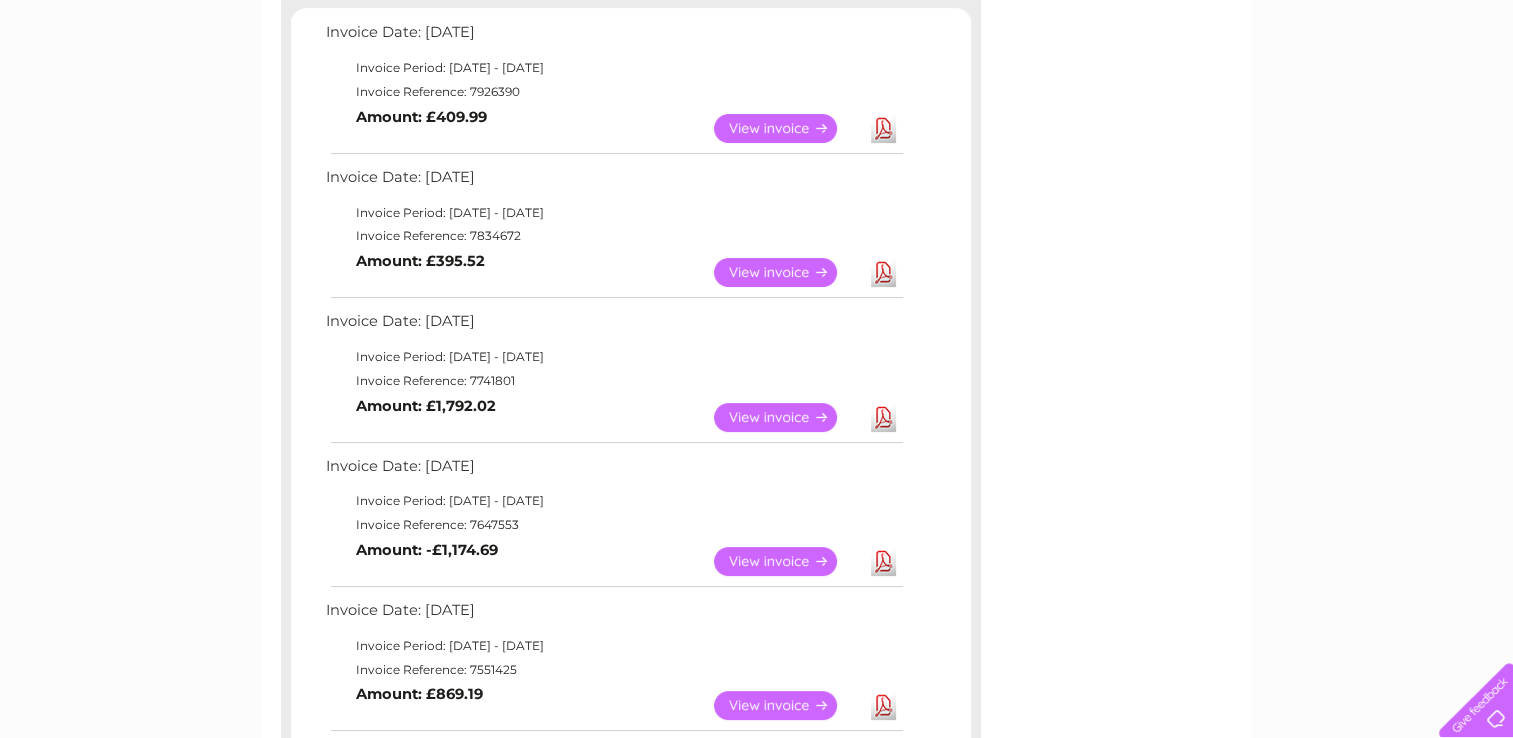 click on "View" at bounding box center (787, 561) 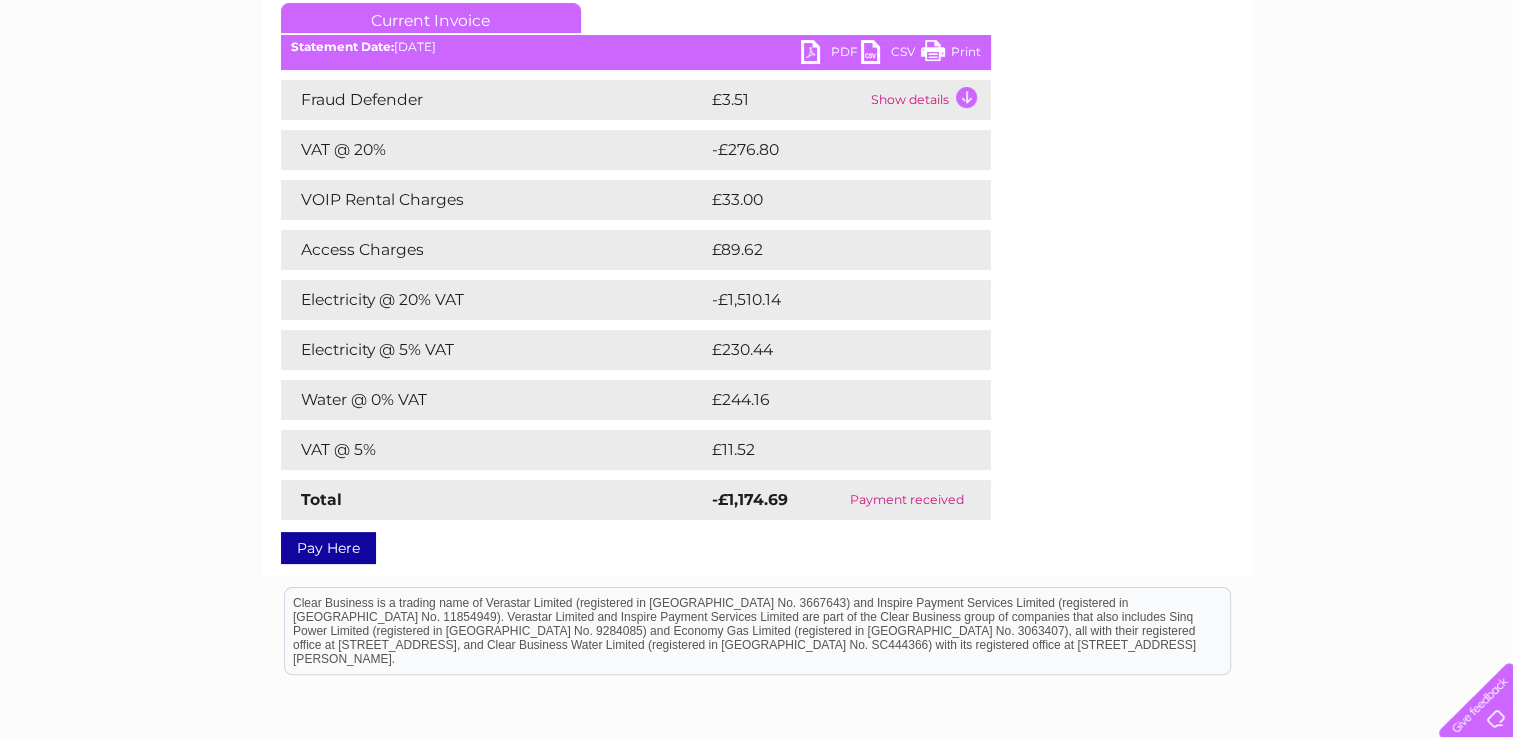 scroll, scrollTop: 0, scrollLeft: 0, axis: both 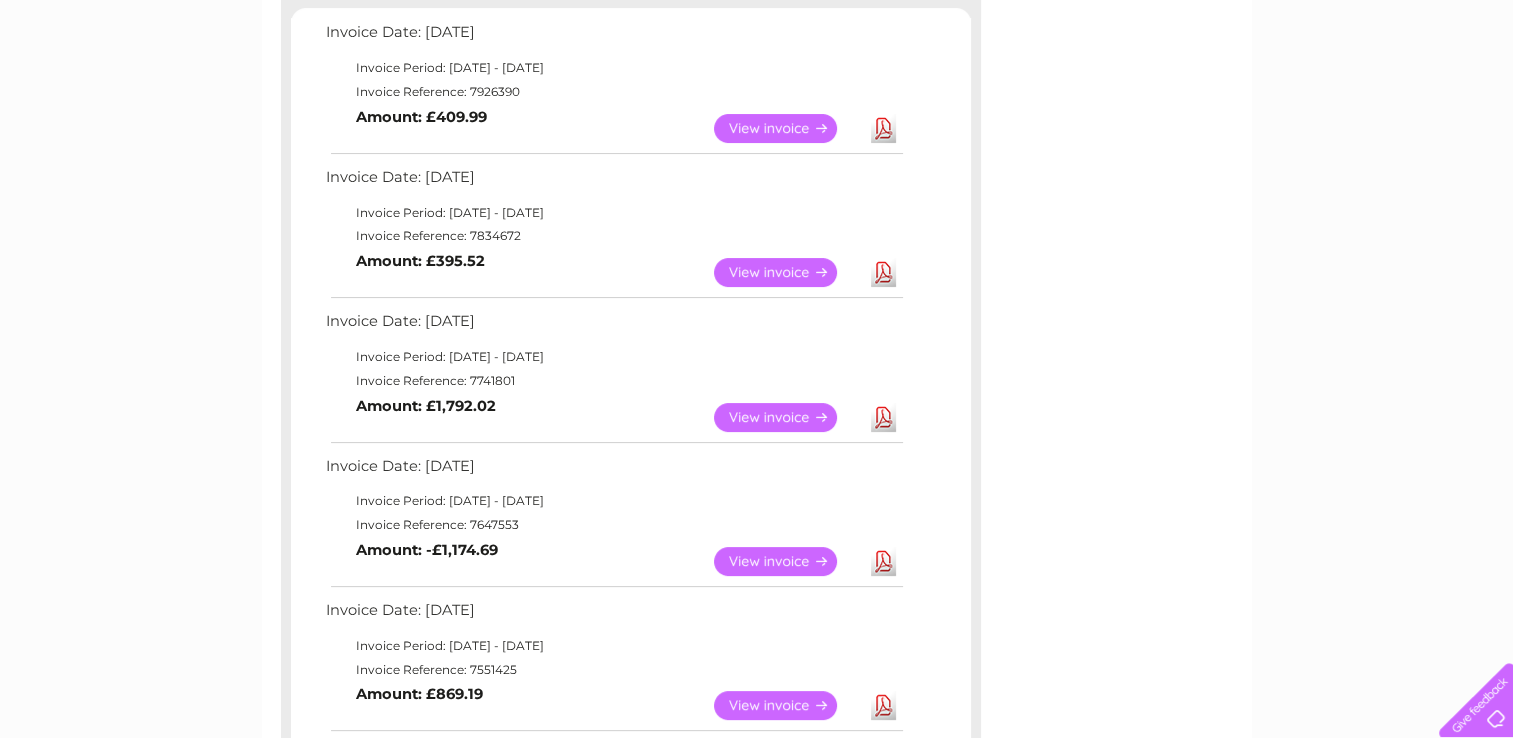 click on "View" at bounding box center [787, 417] 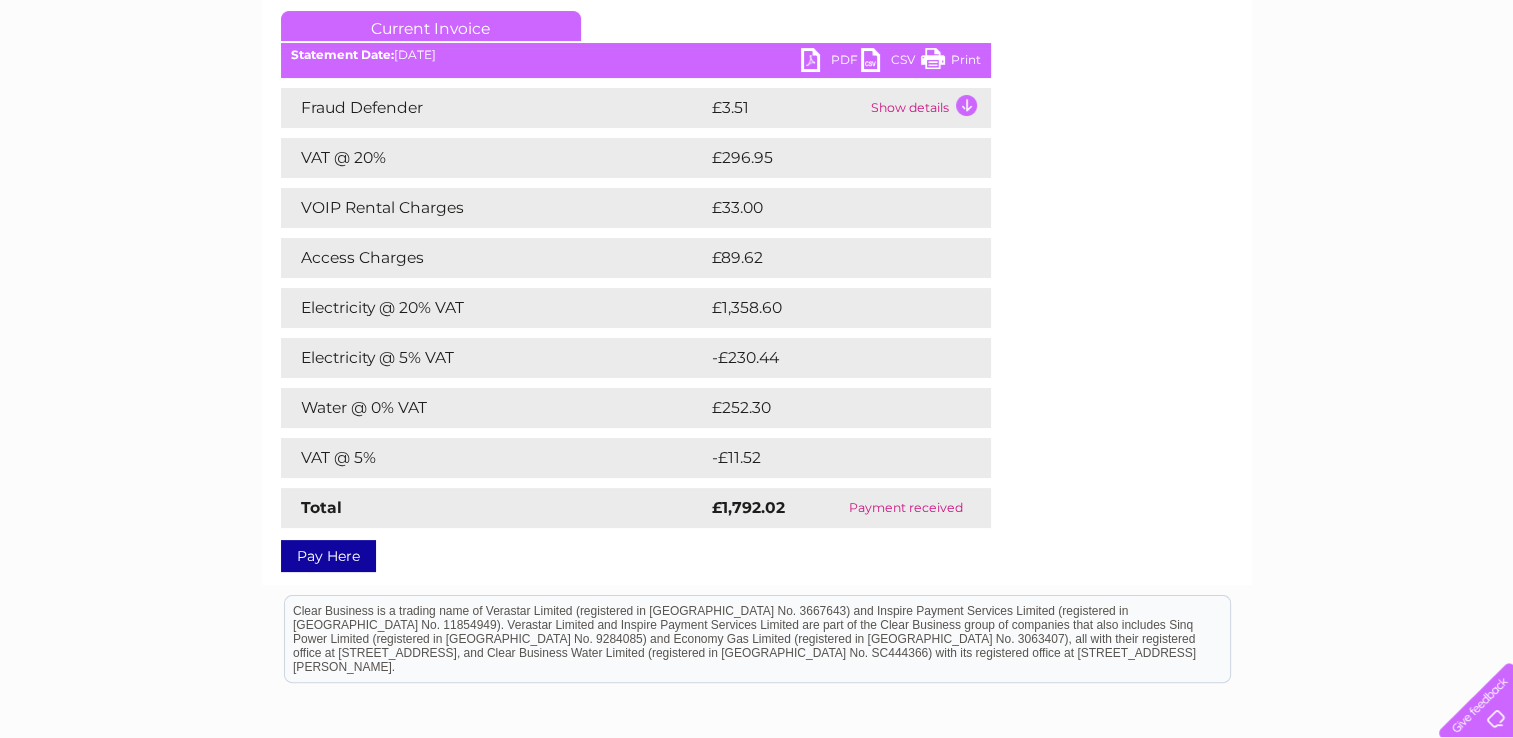 scroll, scrollTop: 0, scrollLeft: 0, axis: both 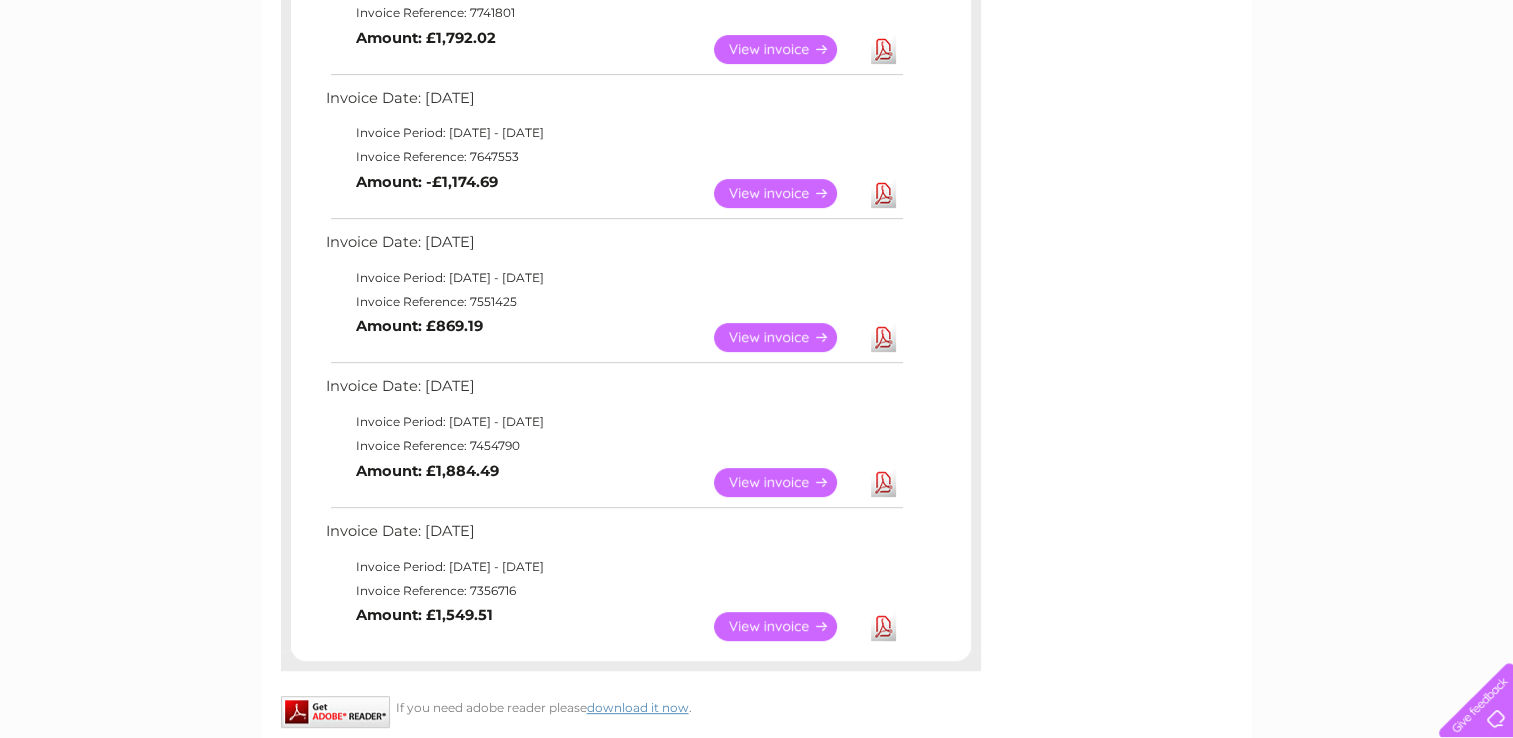 click on "View" at bounding box center [787, 337] 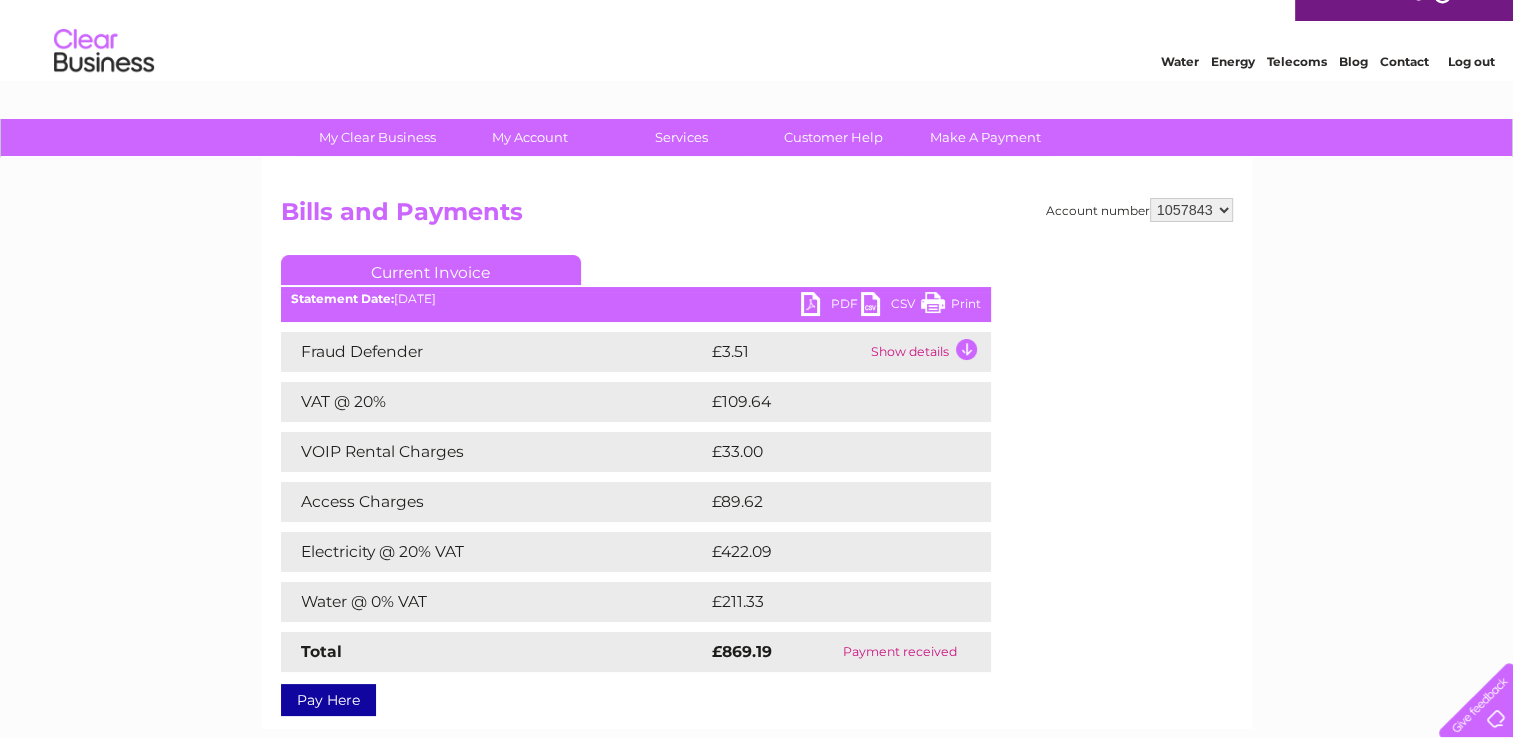 scroll, scrollTop: 0, scrollLeft: 0, axis: both 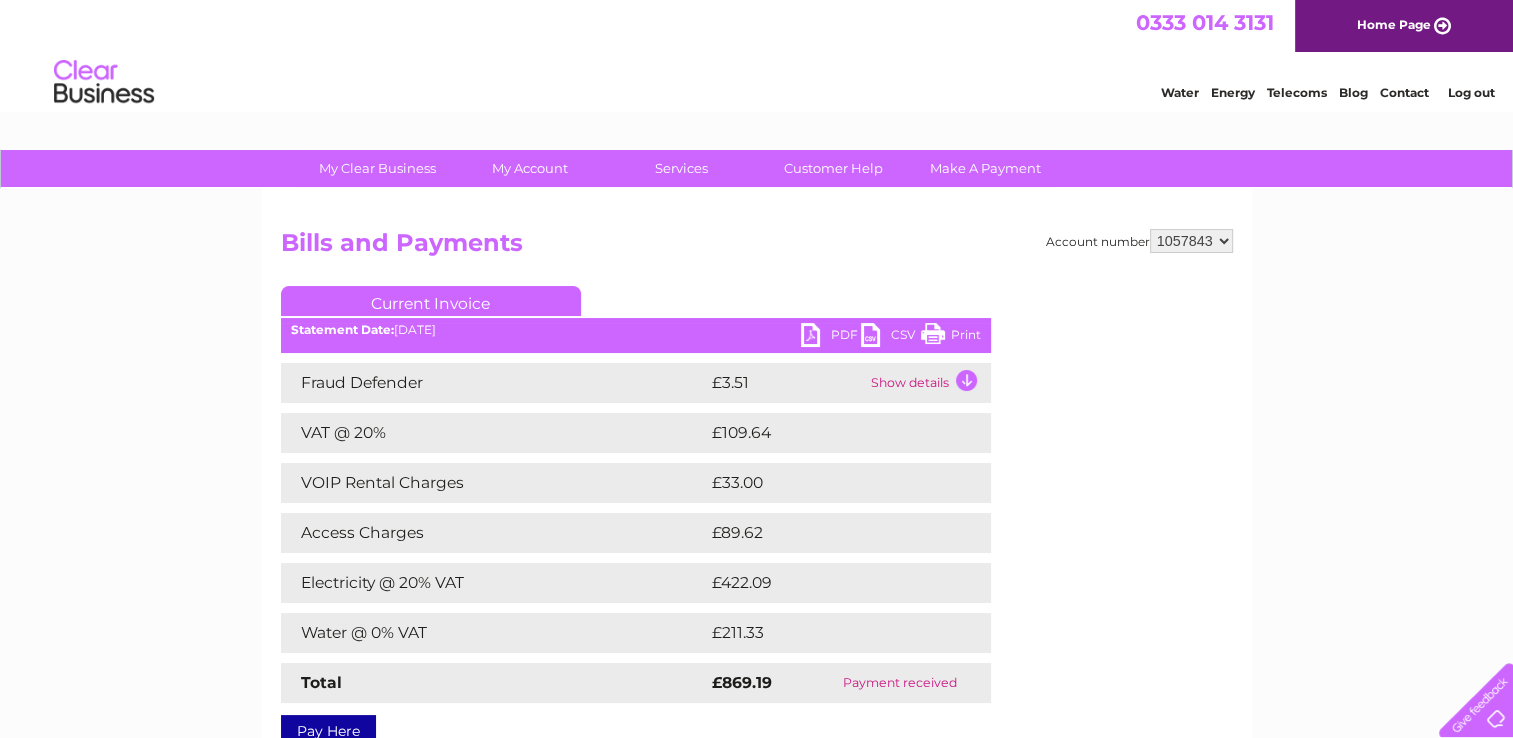 click on "Contact" at bounding box center (1404, 92) 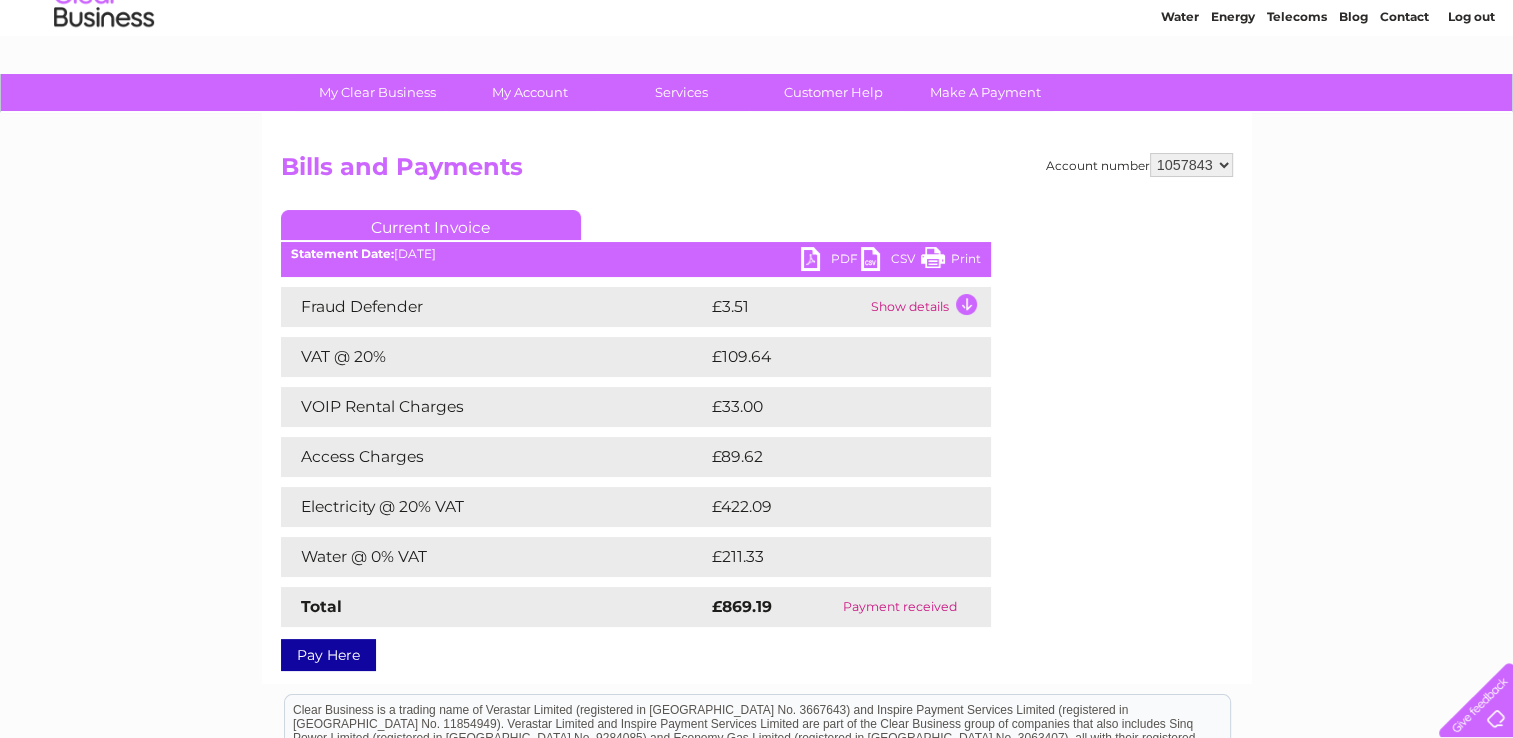 scroll, scrollTop: 78, scrollLeft: 0, axis: vertical 